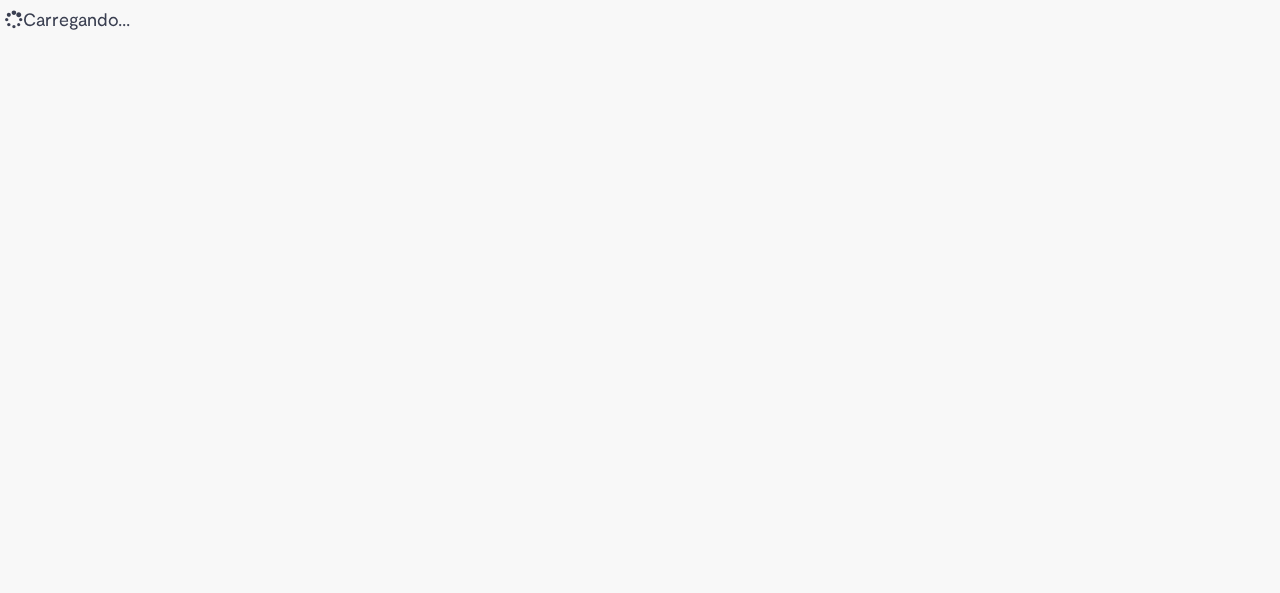 scroll, scrollTop: 0, scrollLeft: 0, axis: both 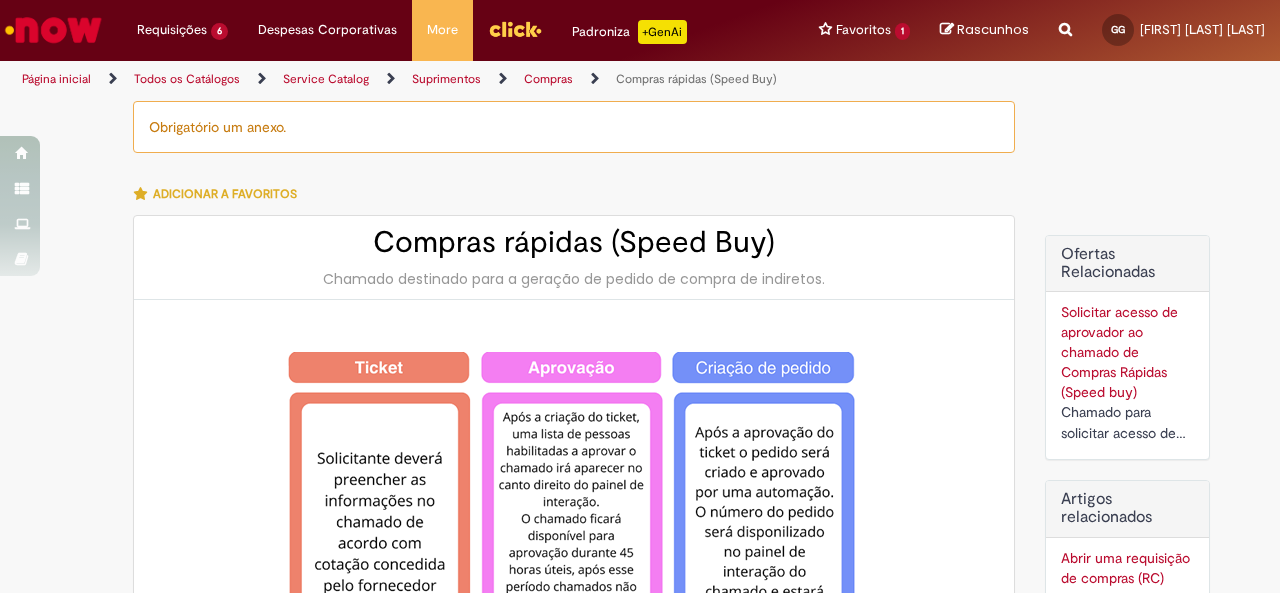 type on "********" 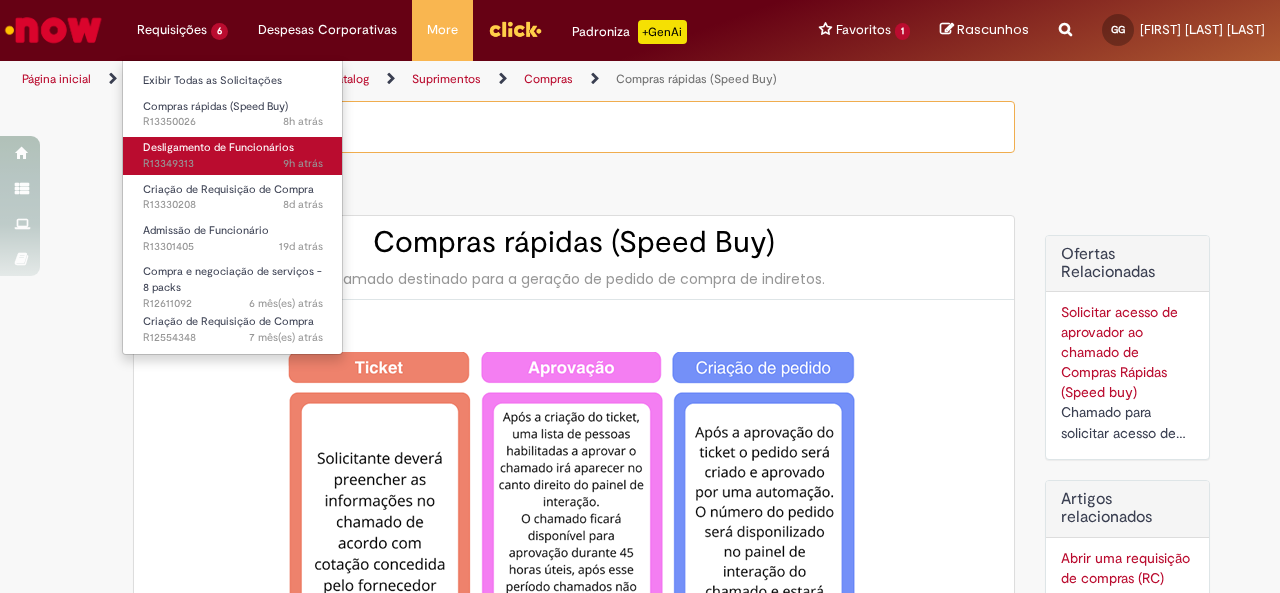 click on "Desligamento de Funcionários" at bounding box center (218, 147) 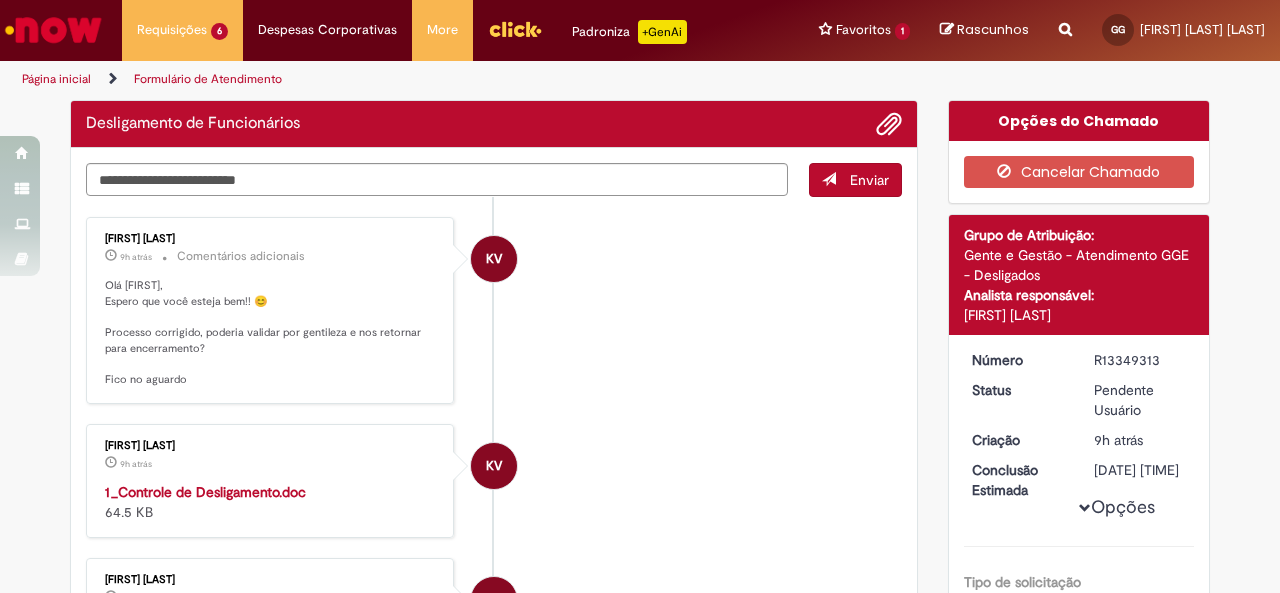 click on "KV
Karine Vieira
9h atrás 9 horas atrás     Comentários adicionais
Olá Giuliana,
Espero que você esteja bem!! 😊
Processo corrigido, poderia validar por gentileza e nos retornar para encerramento?
Fico no aguardo" at bounding box center [494, 310] 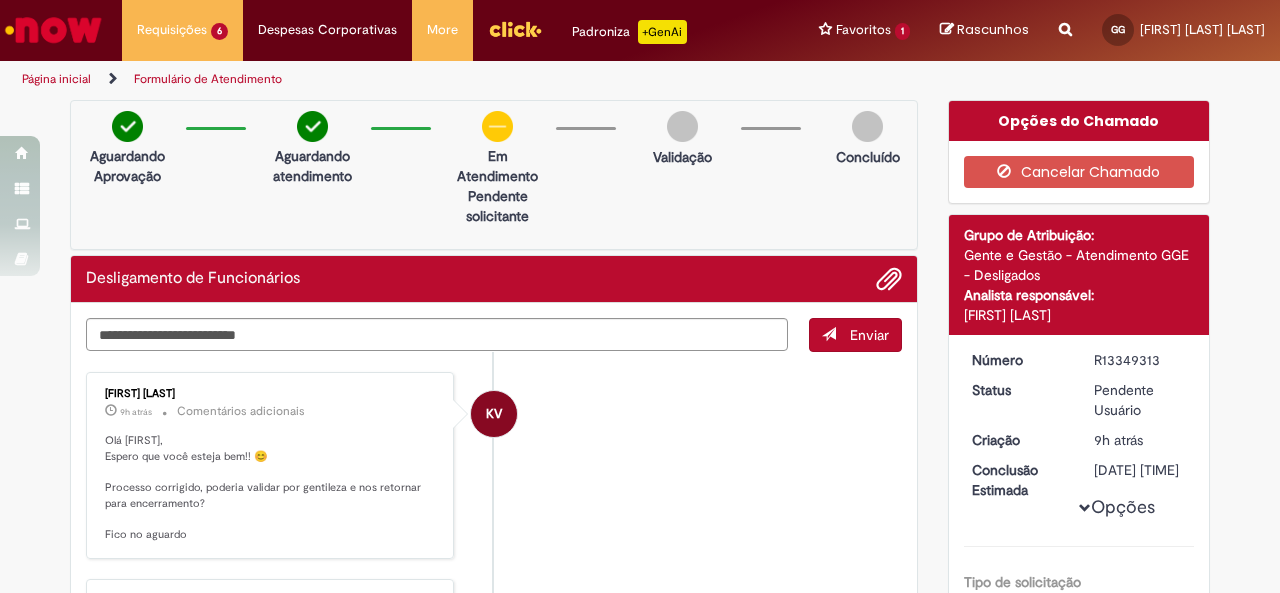 click on "Formulário de Atendimento" at bounding box center [208, 79] 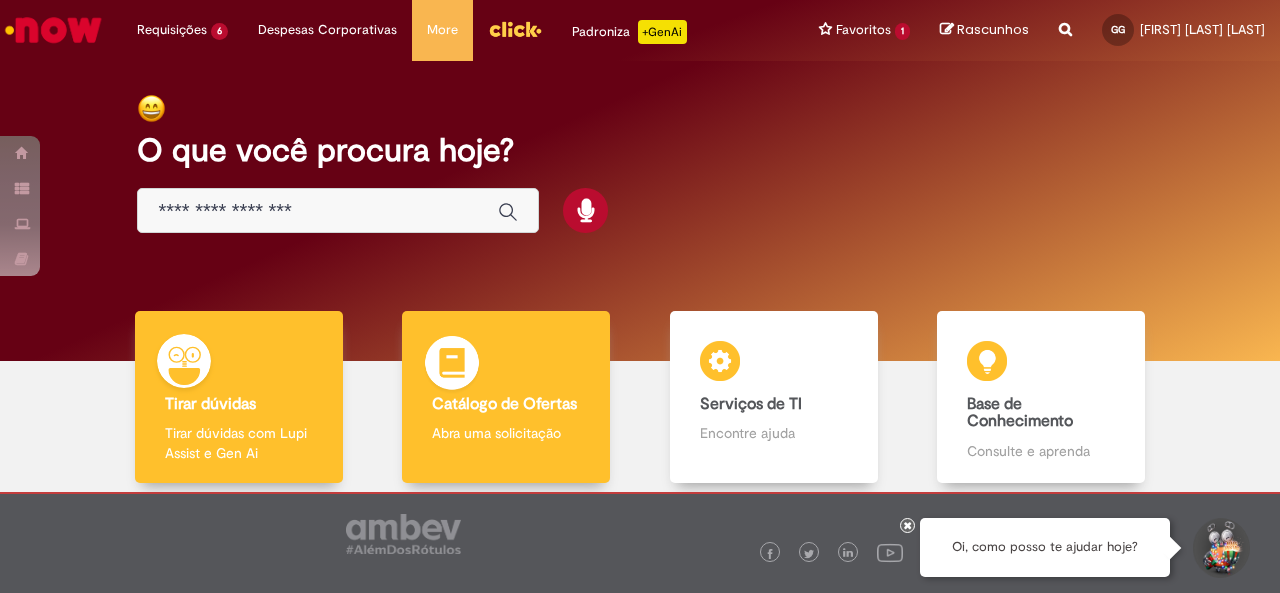 scroll, scrollTop: 106, scrollLeft: 0, axis: vertical 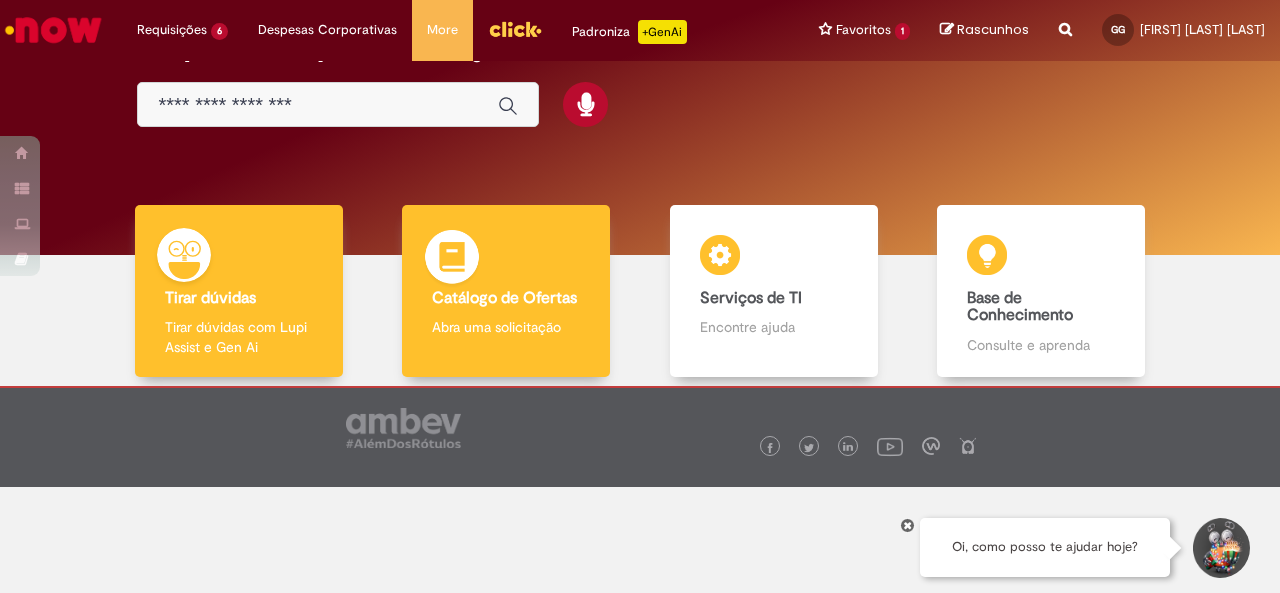 click at bounding box center [452, 260] 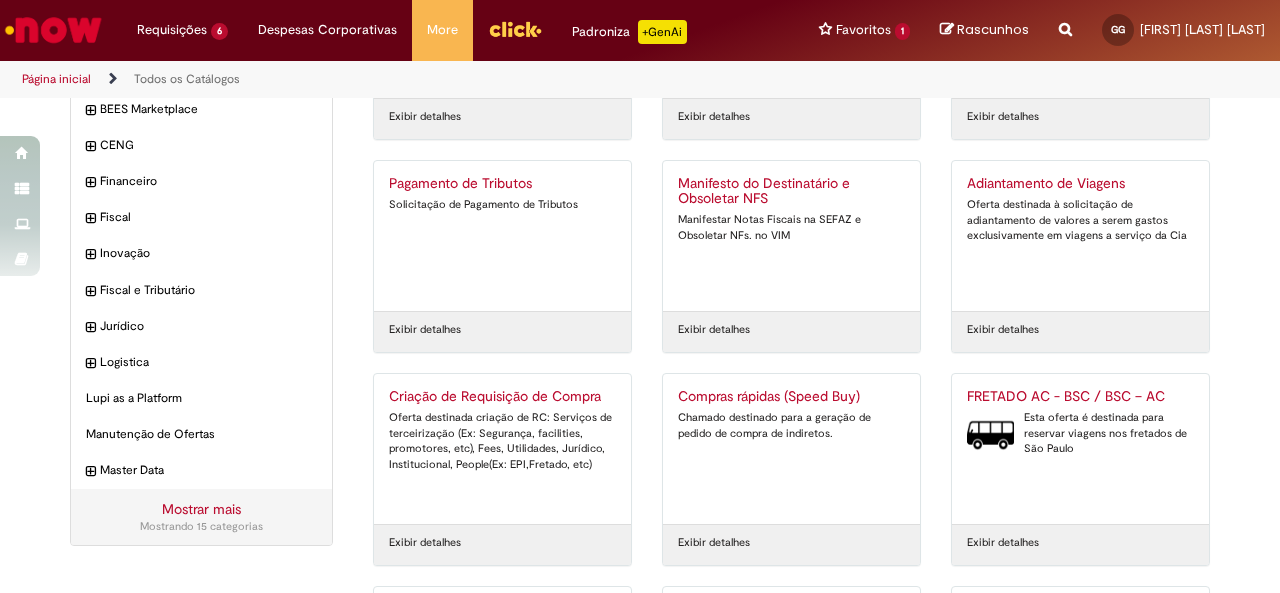 scroll, scrollTop: 0, scrollLeft: 0, axis: both 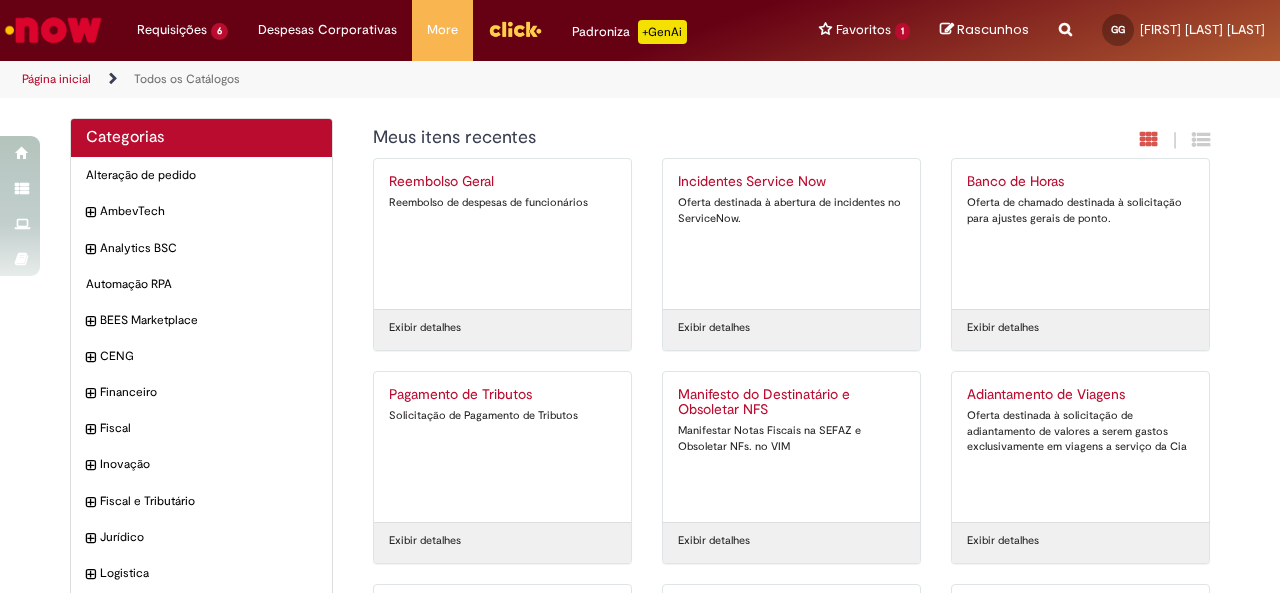 click on "Página inicial" at bounding box center [70, 79] 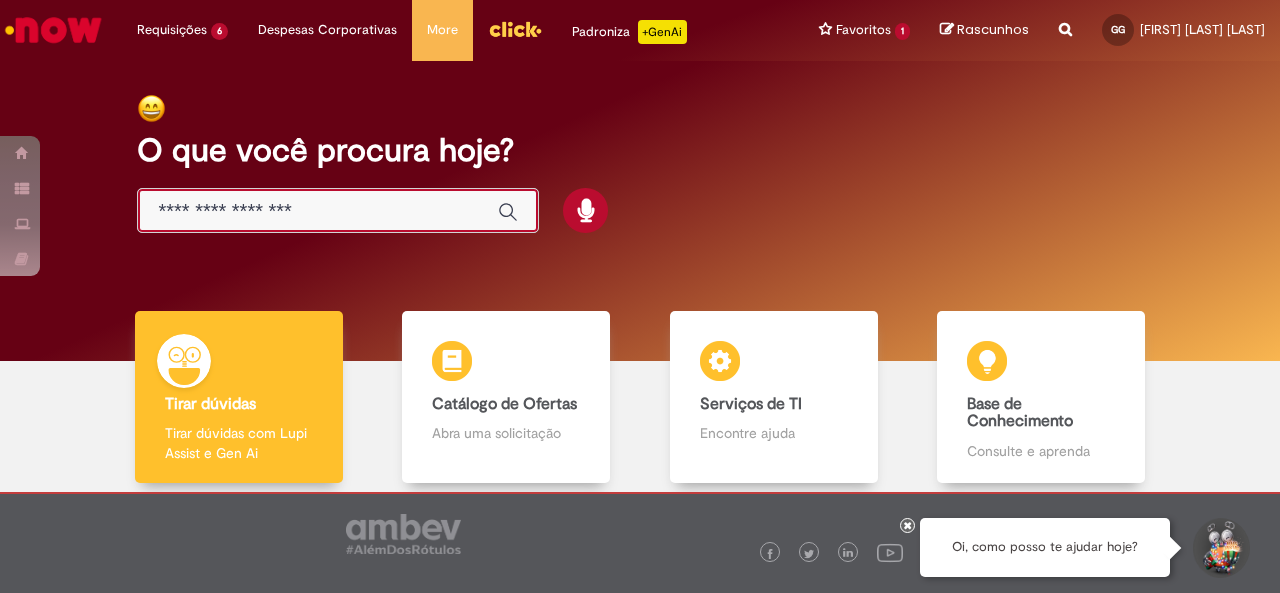 click at bounding box center (318, 211) 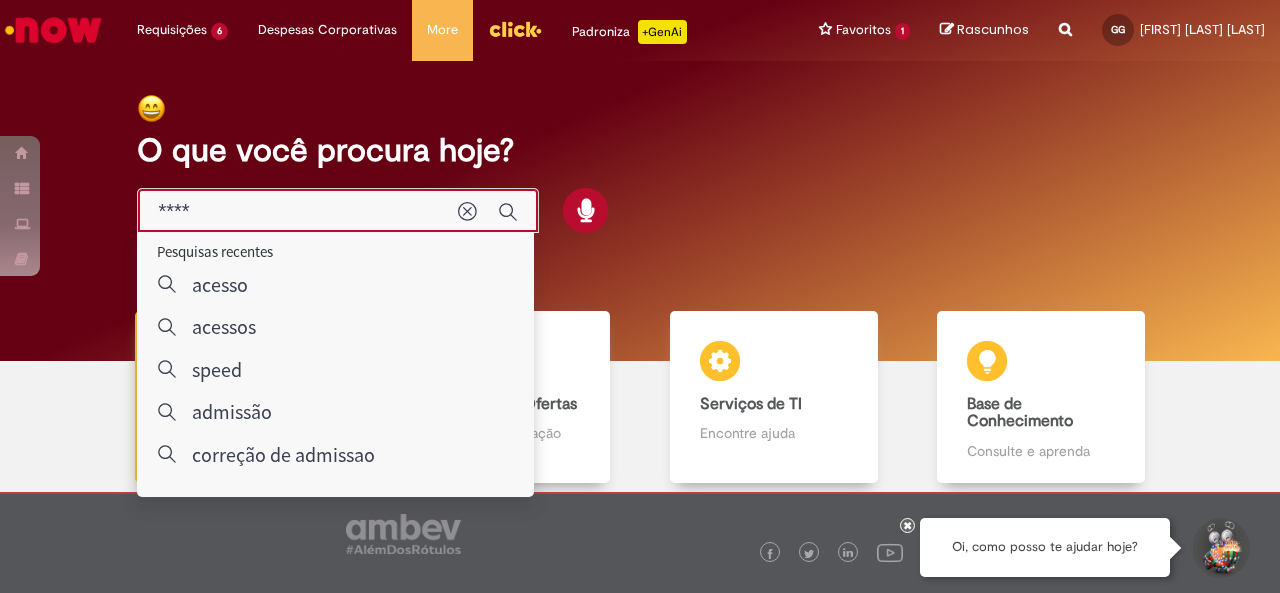 type on "*****" 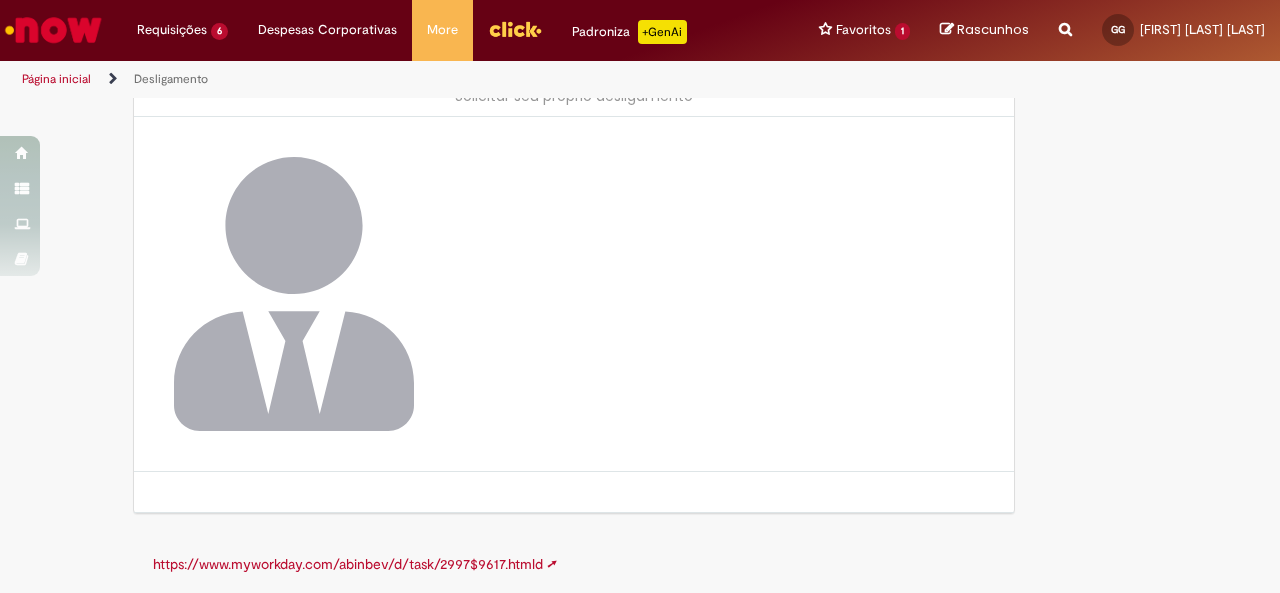 scroll, scrollTop: 0, scrollLeft: 0, axis: both 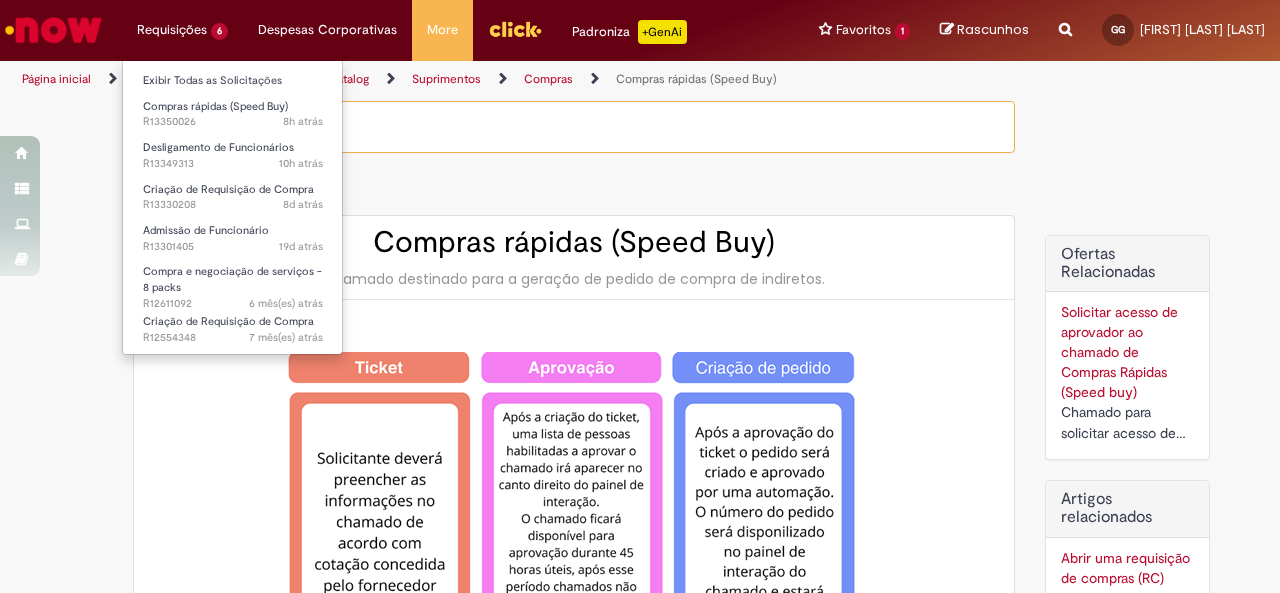 type on "********" 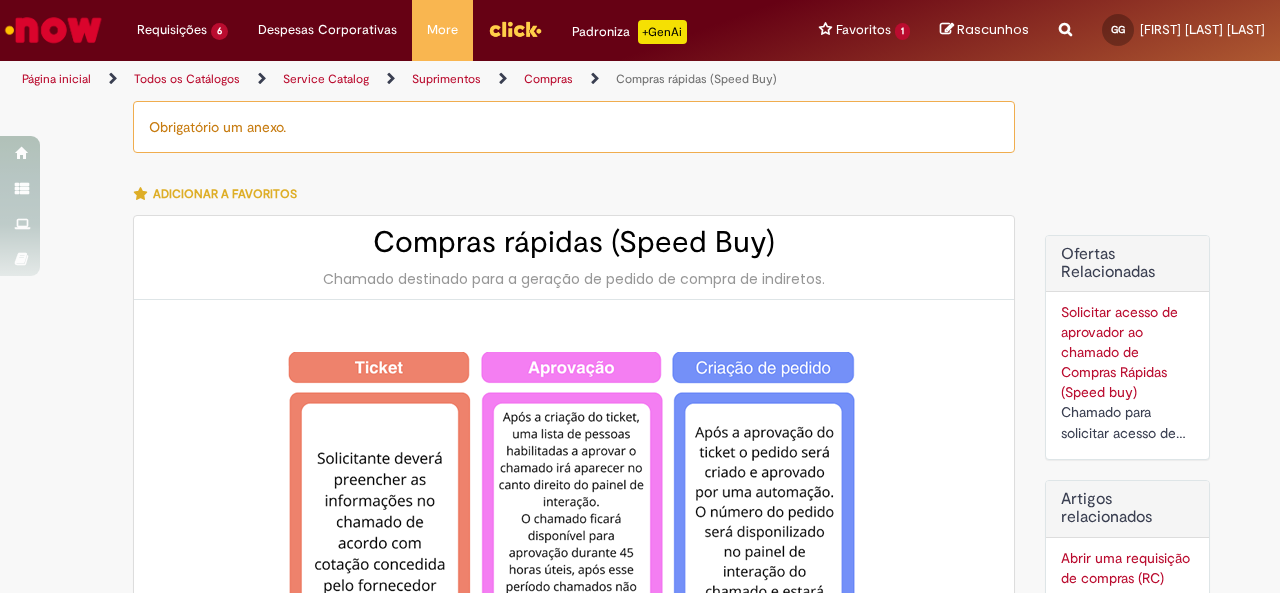 type on "**********" 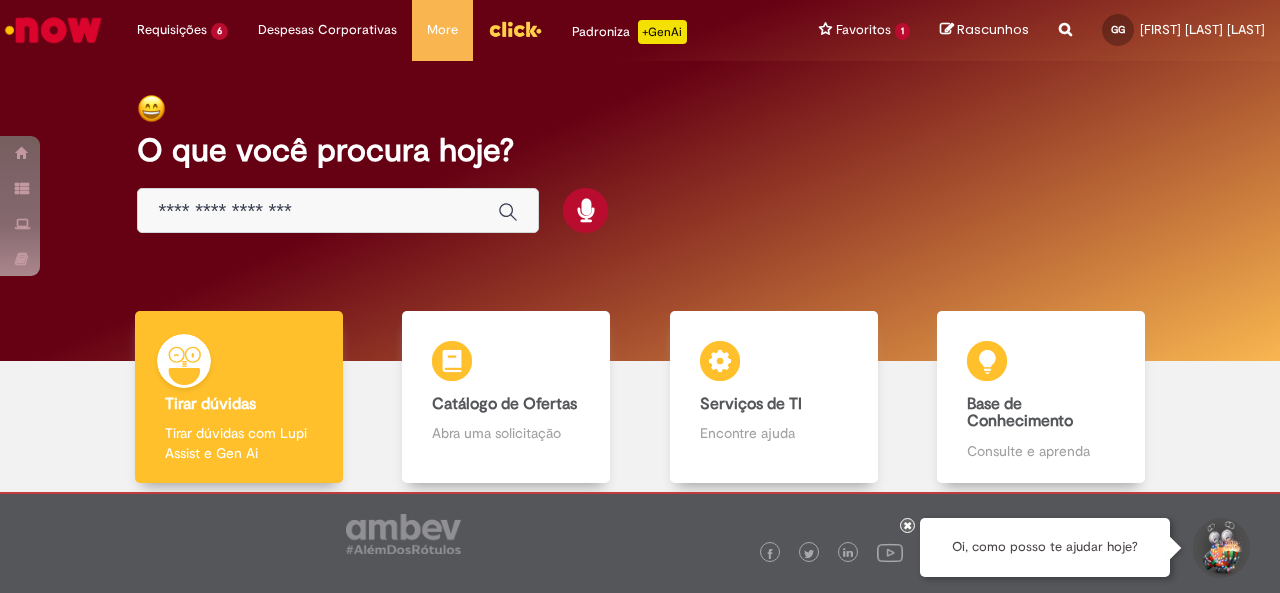 click at bounding box center [318, 211] 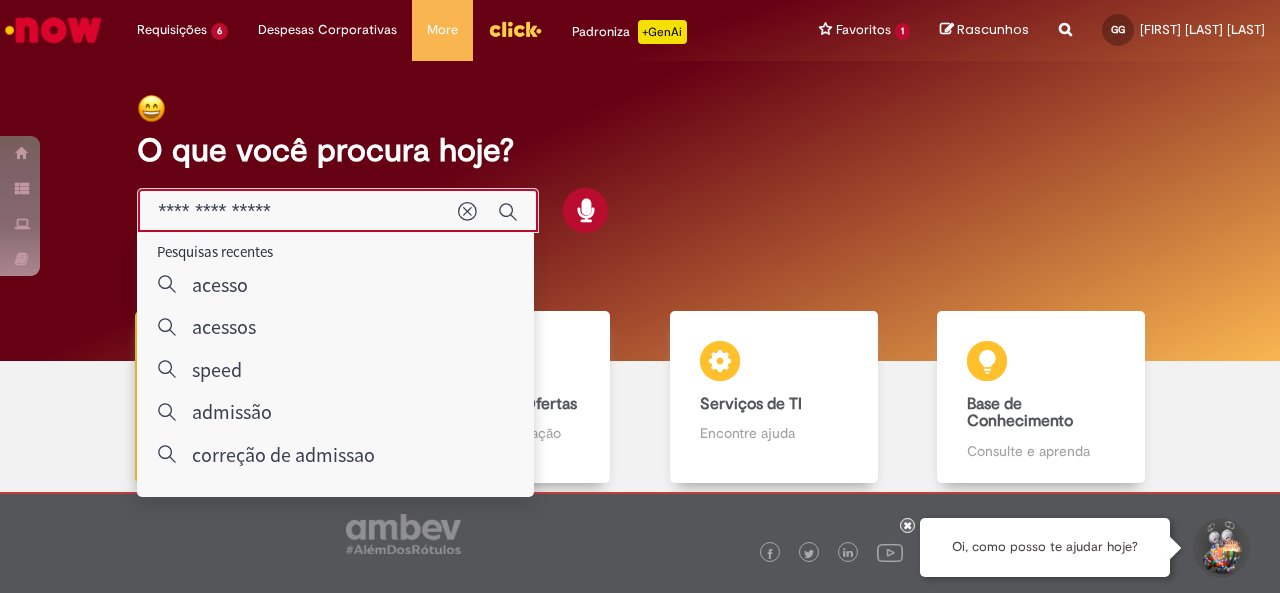type on "**********" 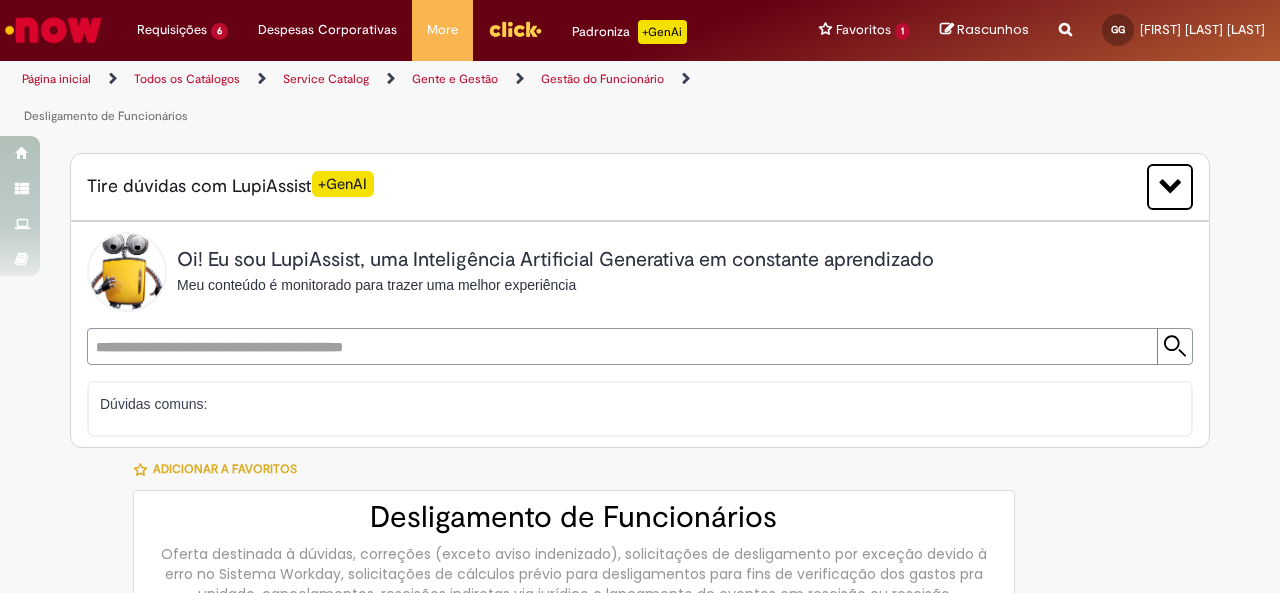 type on "********" 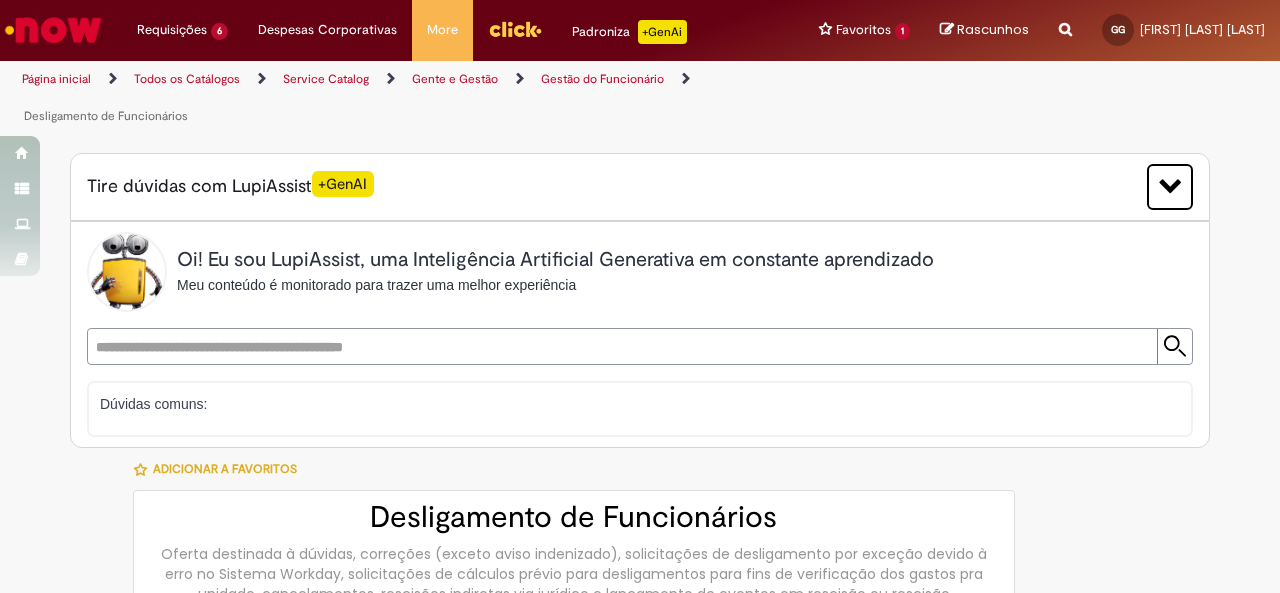 type on "**********" 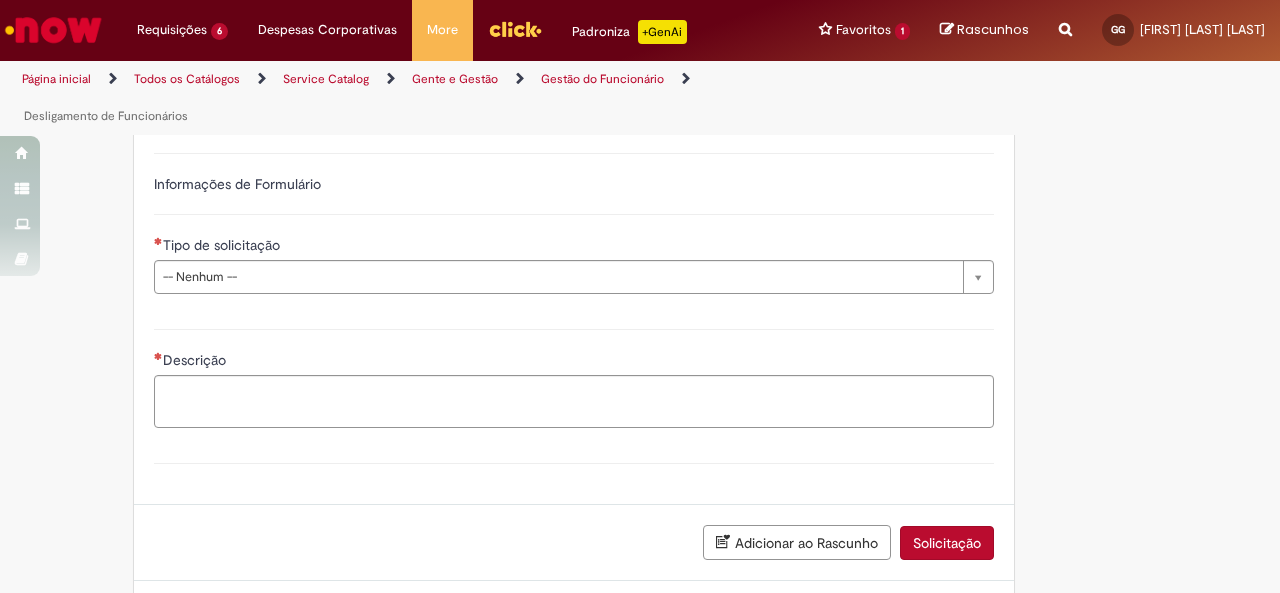 scroll, scrollTop: 950, scrollLeft: 0, axis: vertical 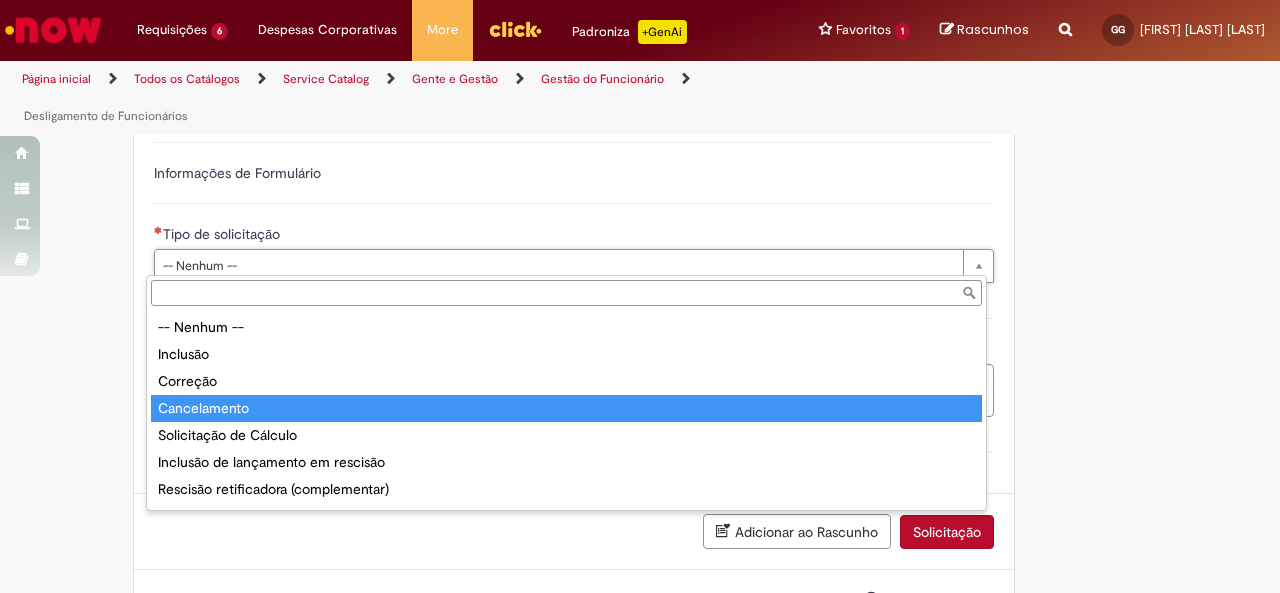 type on "**********" 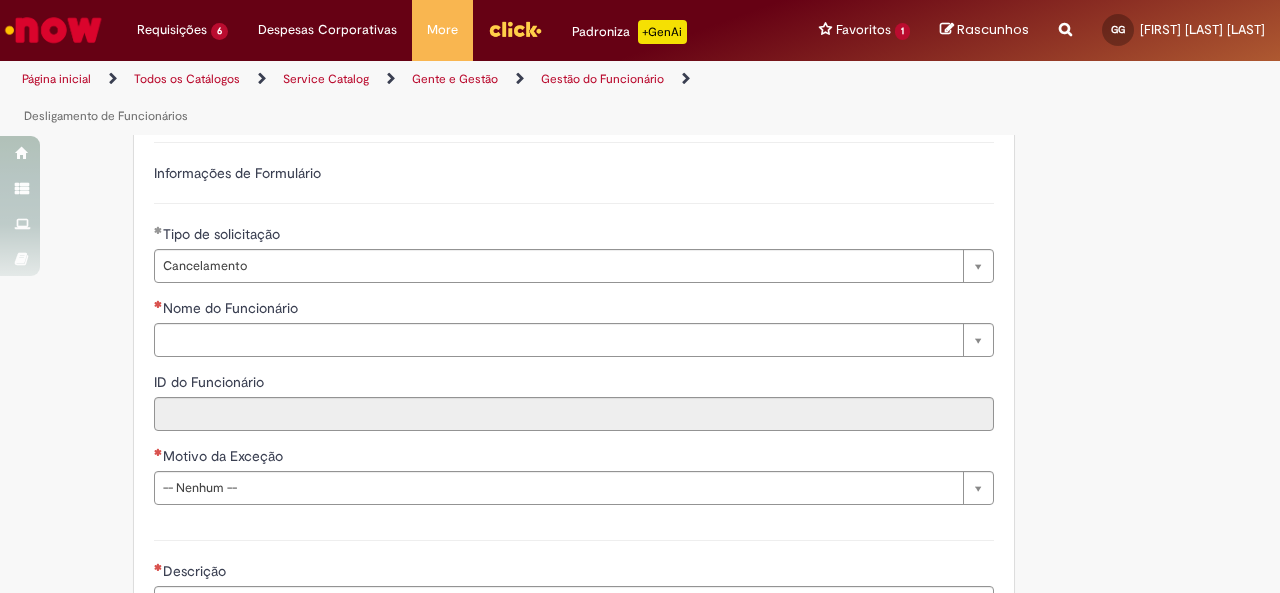 click on "Nome do Funcionário" at bounding box center [574, 310] 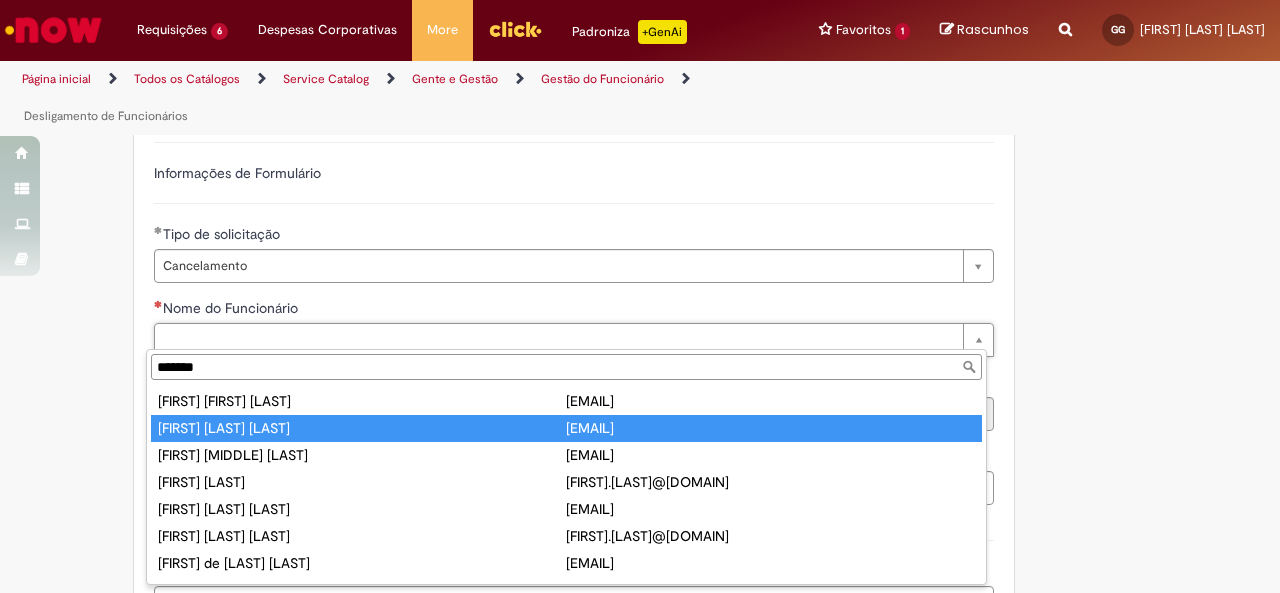 type on "******" 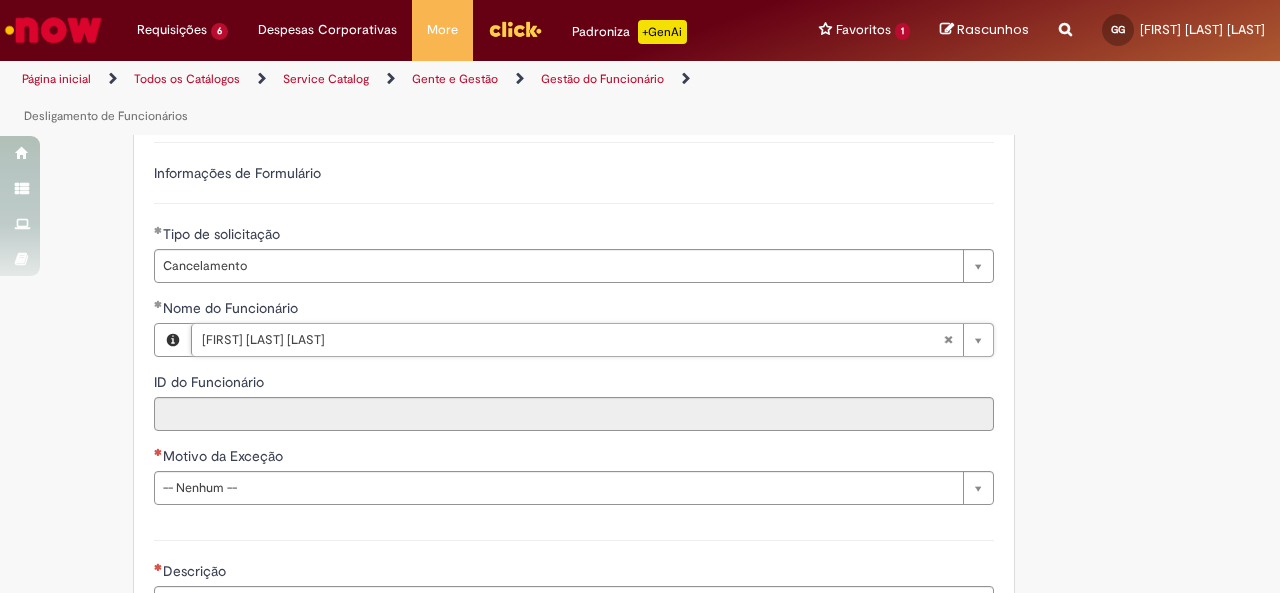 type on "********" 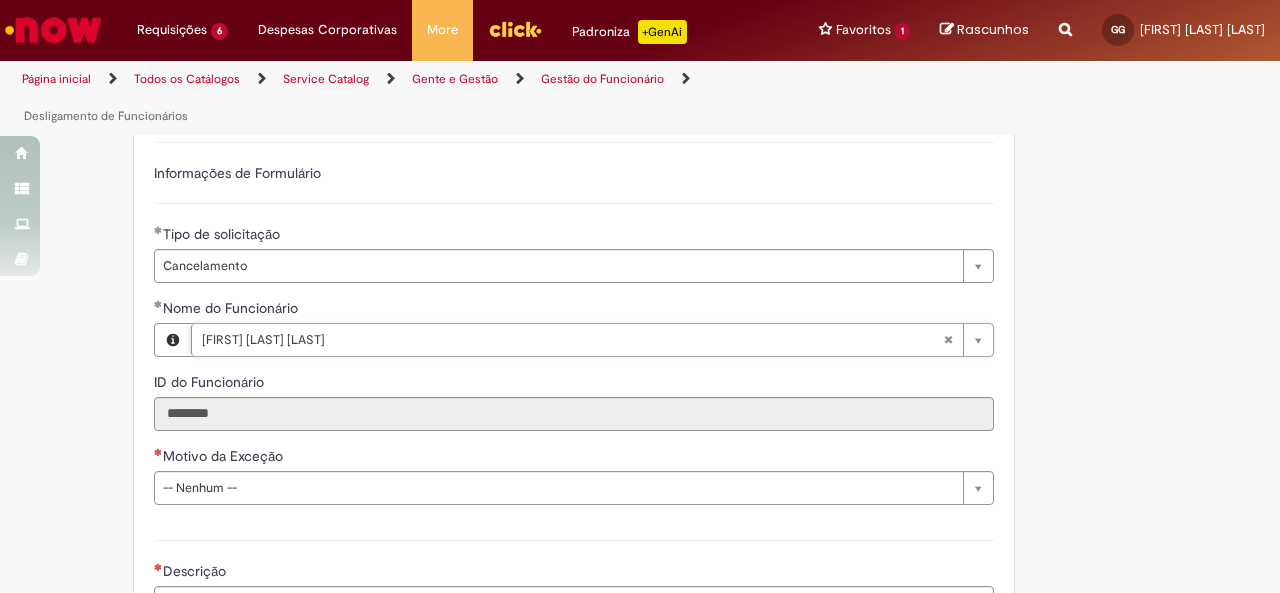 type 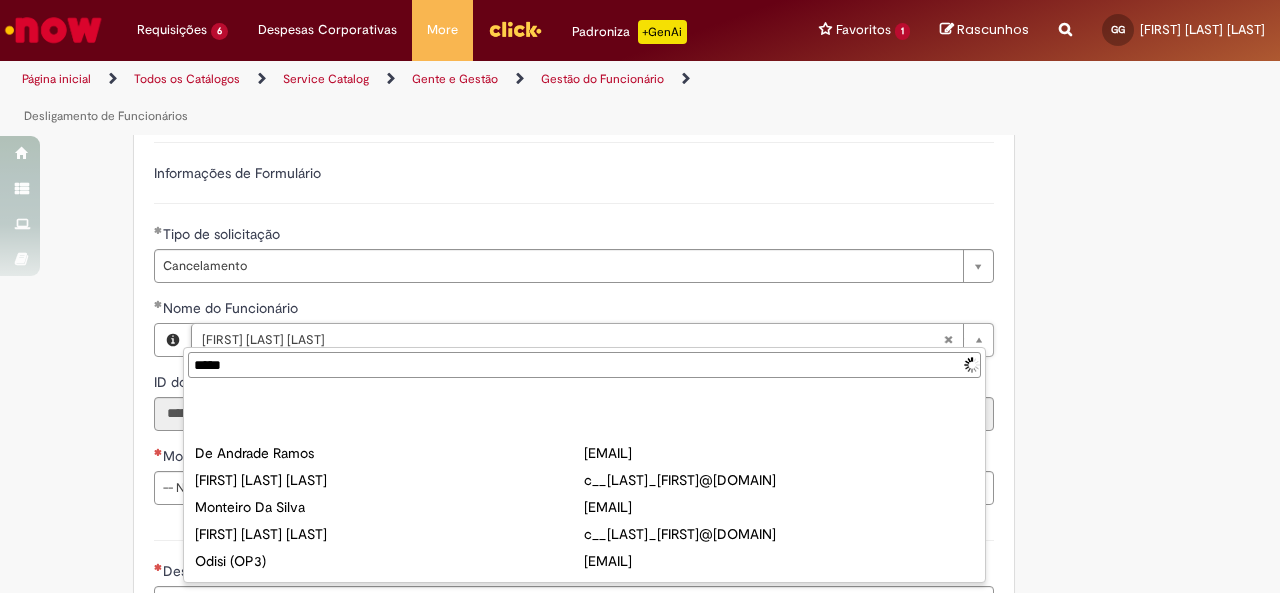 type on "******" 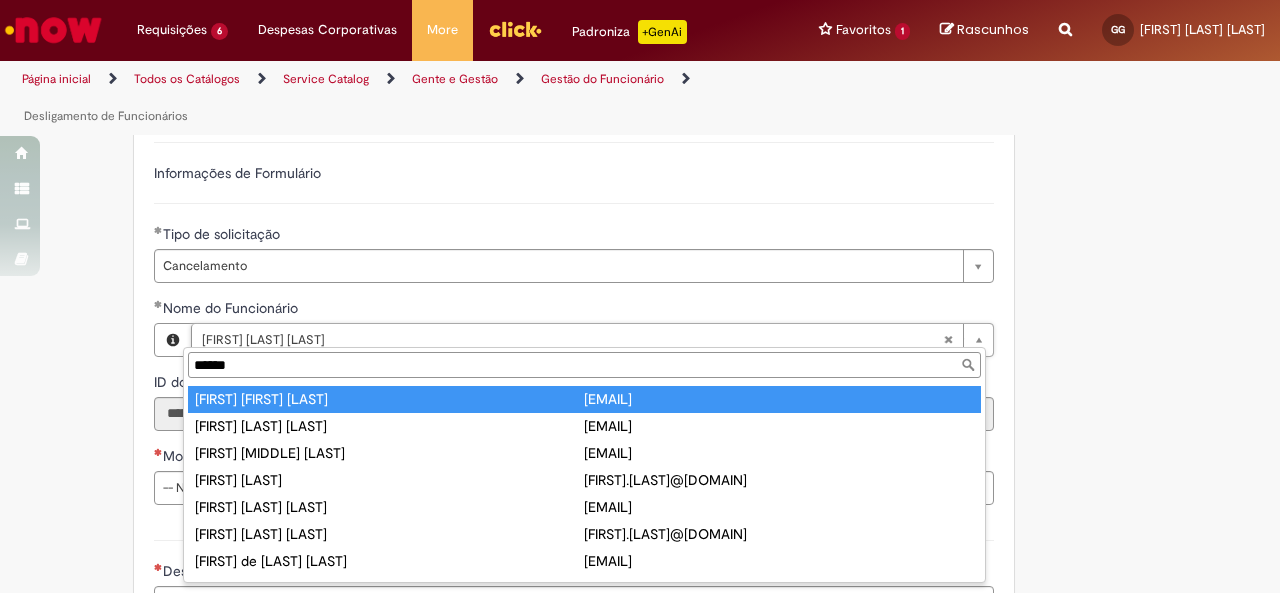 type on "**********" 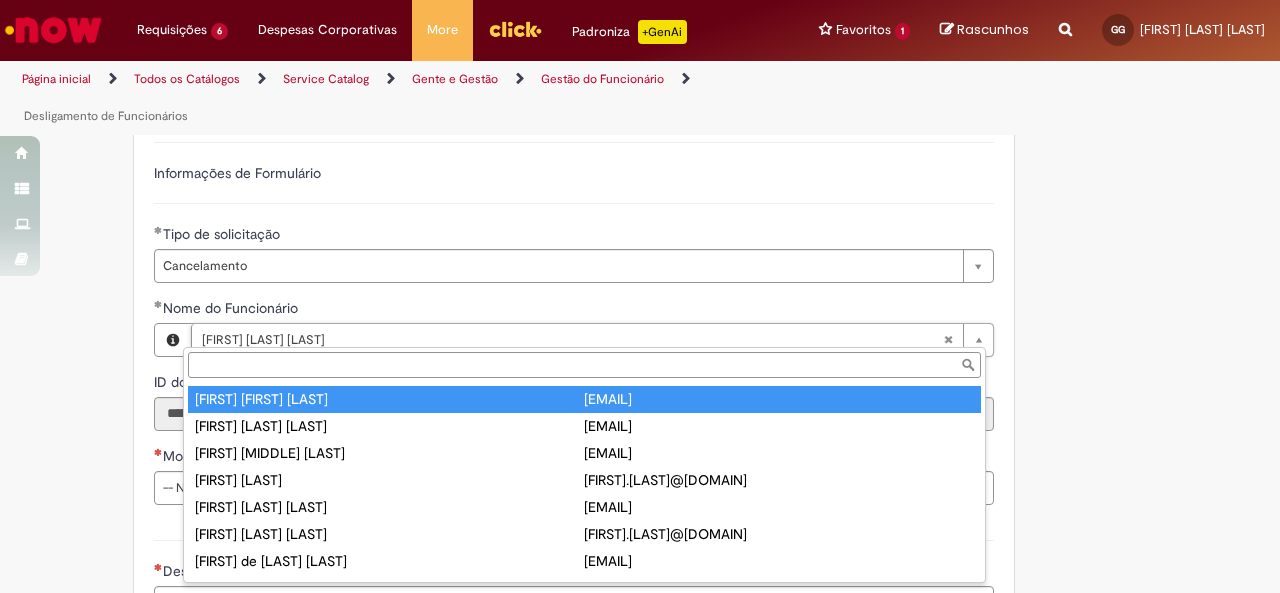 scroll, scrollTop: 0, scrollLeft: 124, axis: horizontal 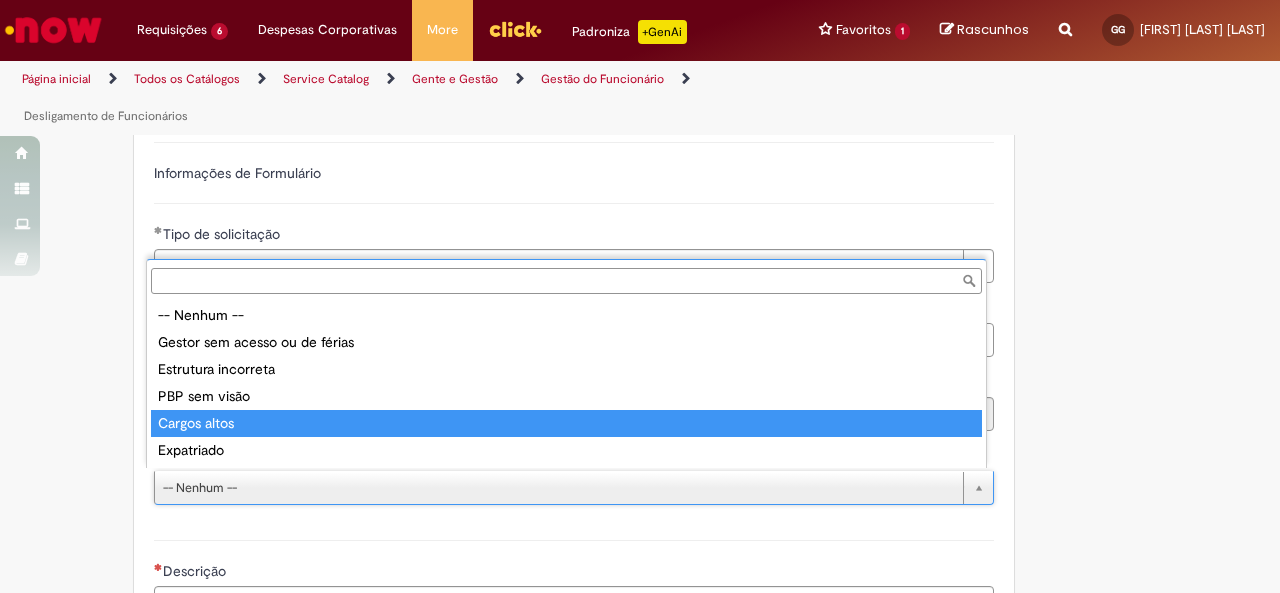 type on "**********" 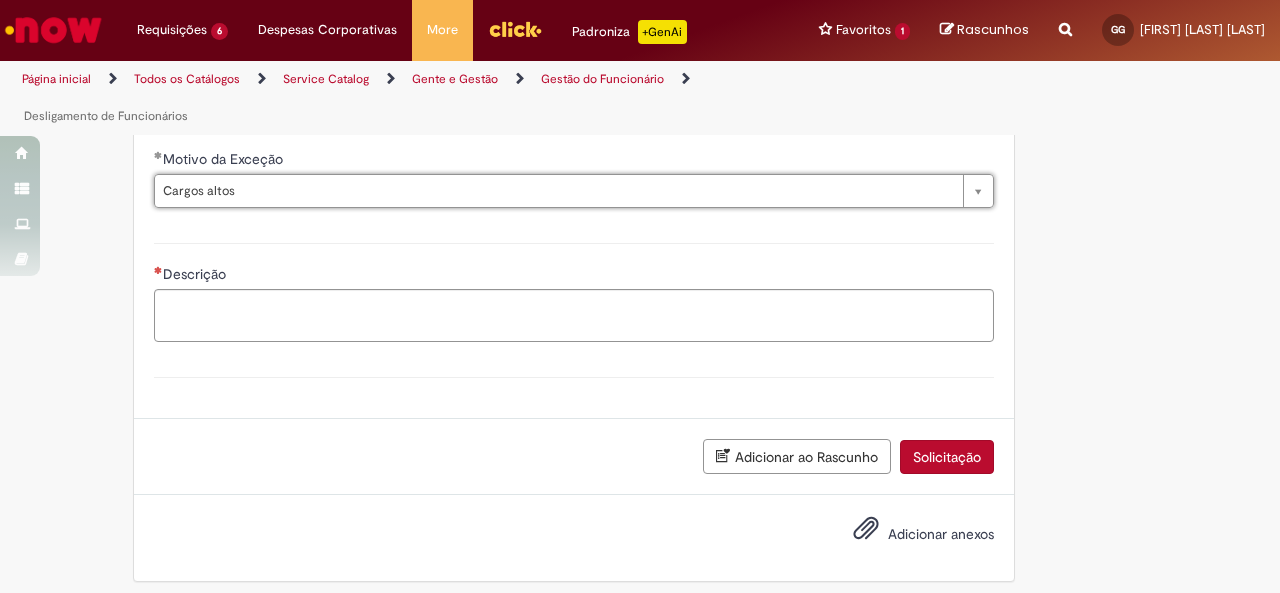 scroll, scrollTop: 1248, scrollLeft: 0, axis: vertical 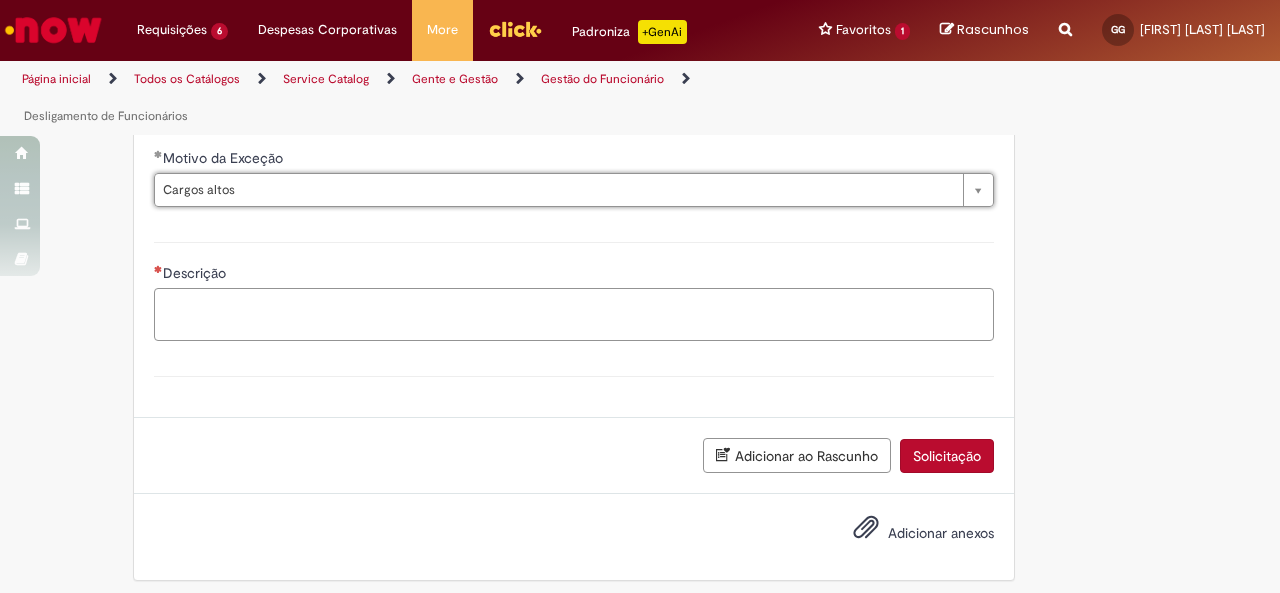 click on "Descrição" at bounding box center (574, 314) 